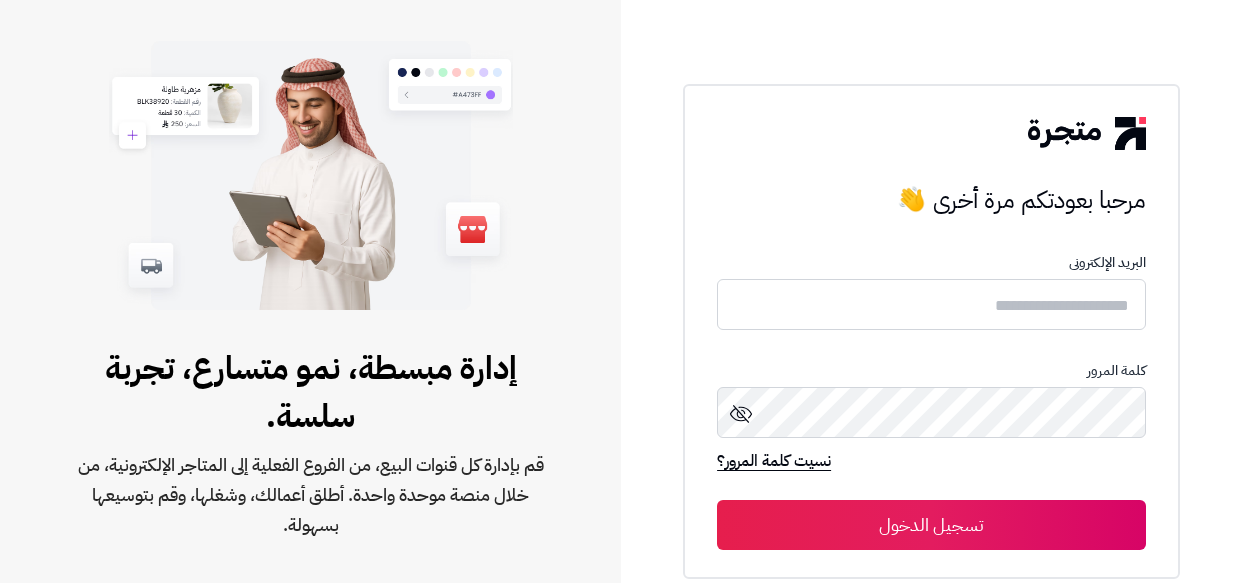 scroll, scrollTop: 0, scrollLeft: 0, axis: both 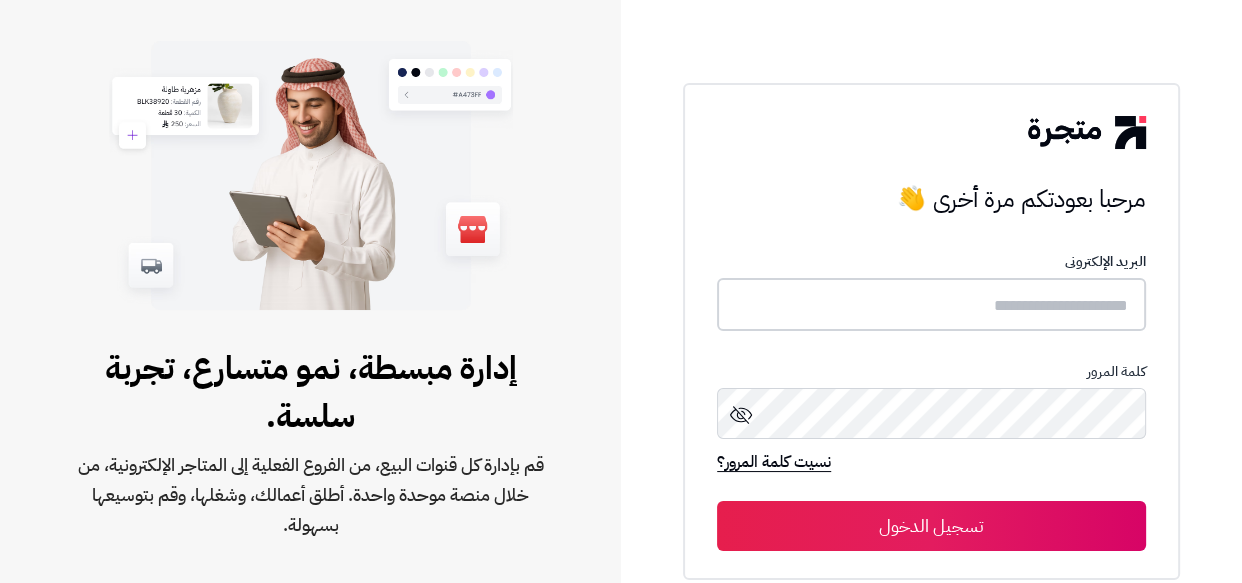type on "**********" 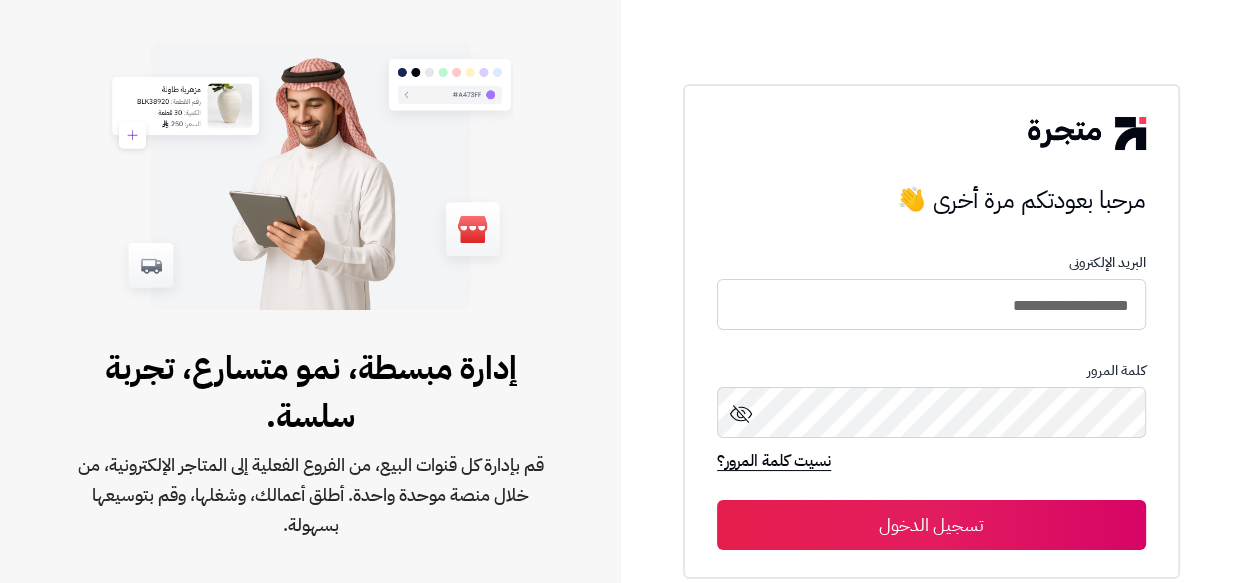 click on "تسجيل الدخول" at bounding box center (931, 525) 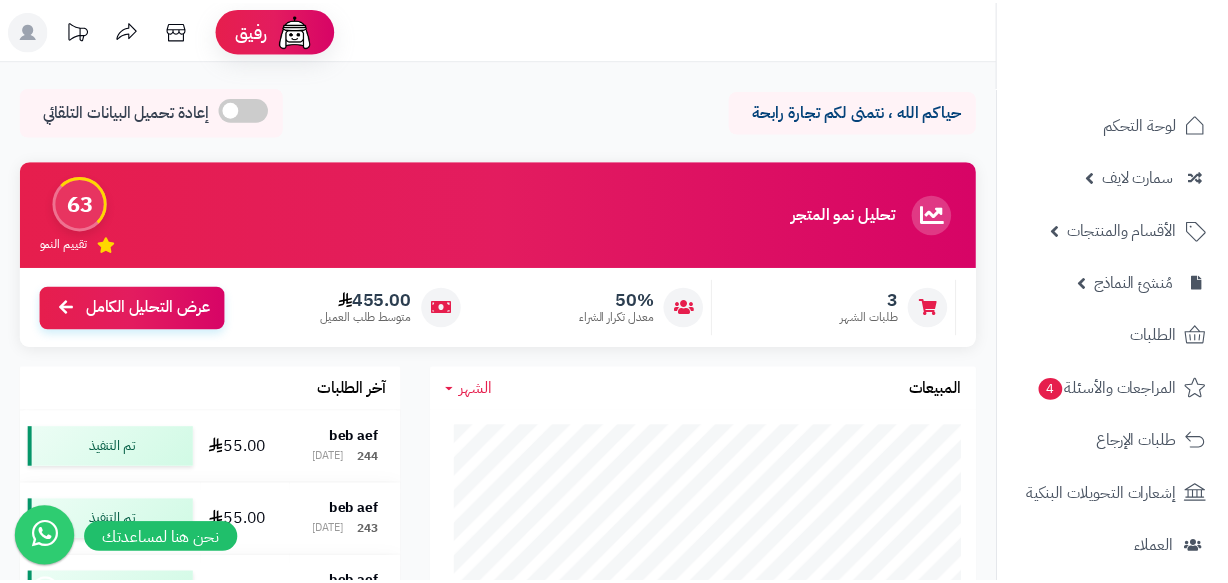 scroll, scrollTop: 0, scrollLeft: 0, axis: both 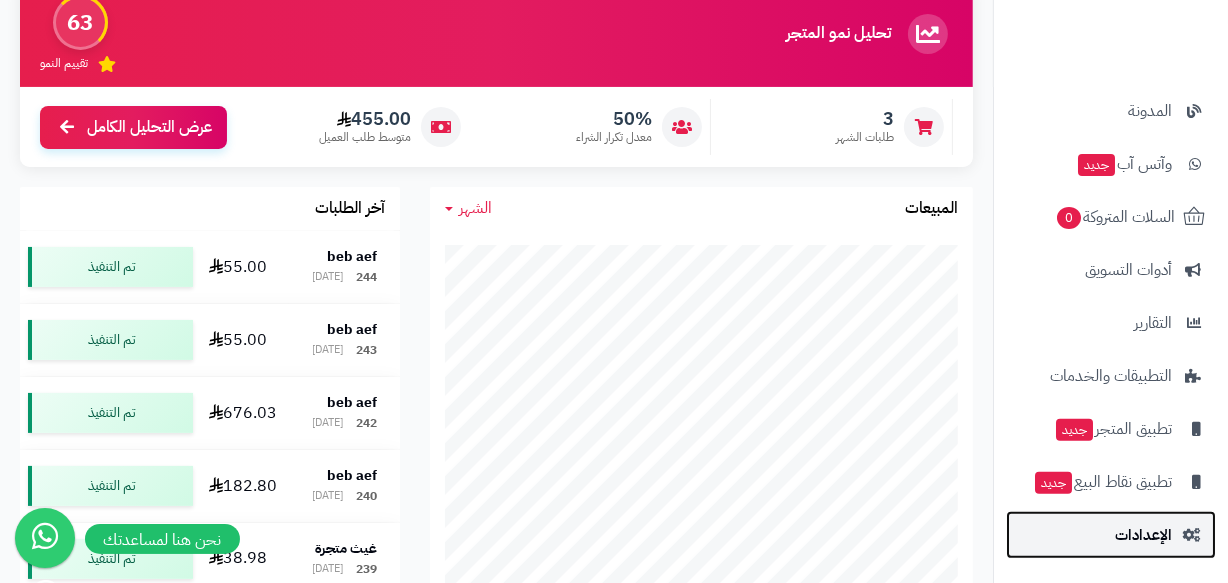 click on "الإعدادات" at bounding box center (1143, 535) 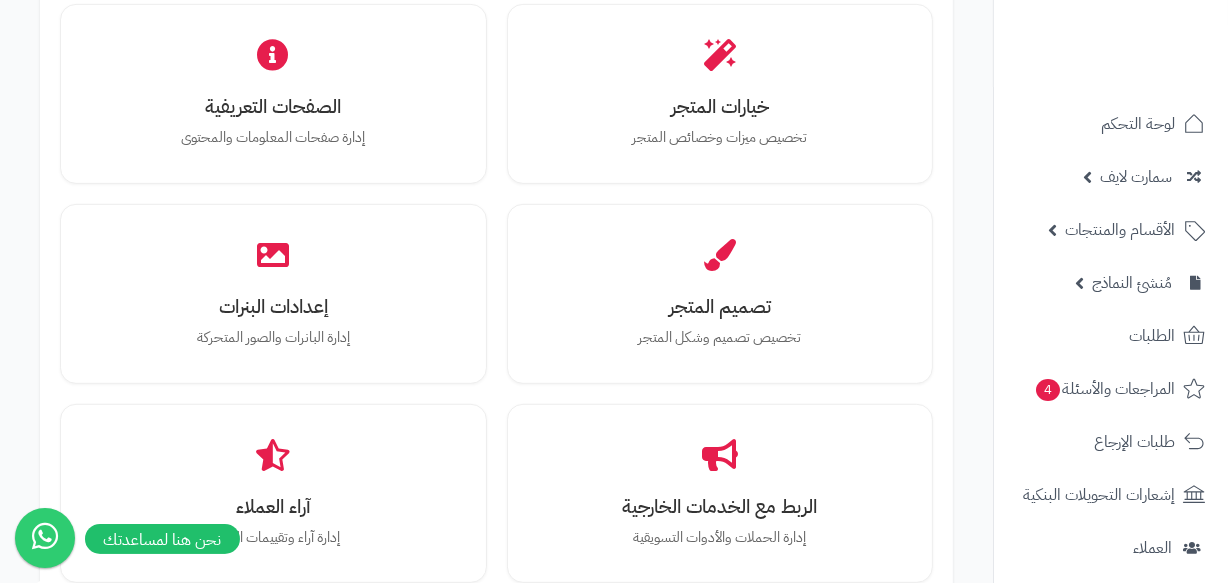 scroll, scrollTop: 727, scrollLeft: 0, axis: vertical 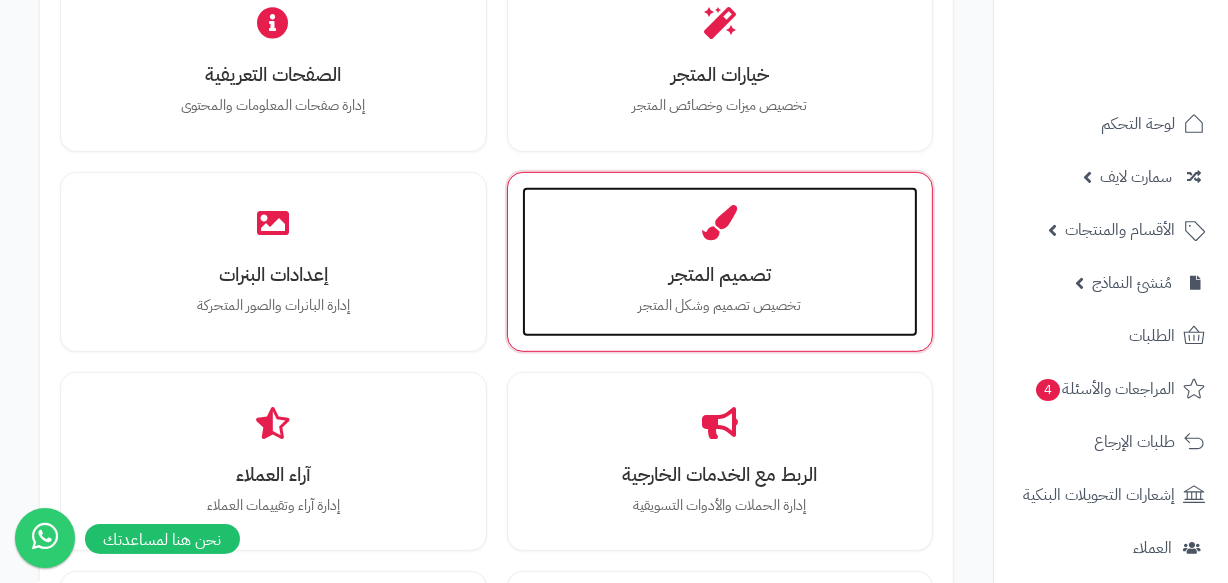 click on "تصميم المتجر تخصيص تصميم وشكل المتجر" at bounding box center (720, 262) 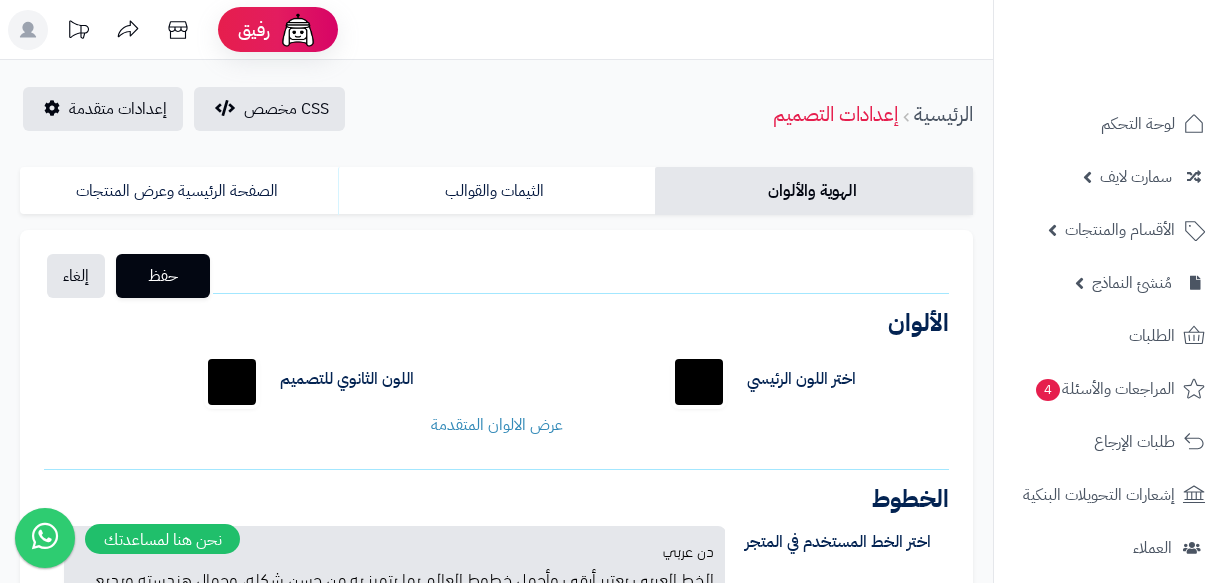 scroll, scrollTop: 0, scrollLeft: 0, axis: both 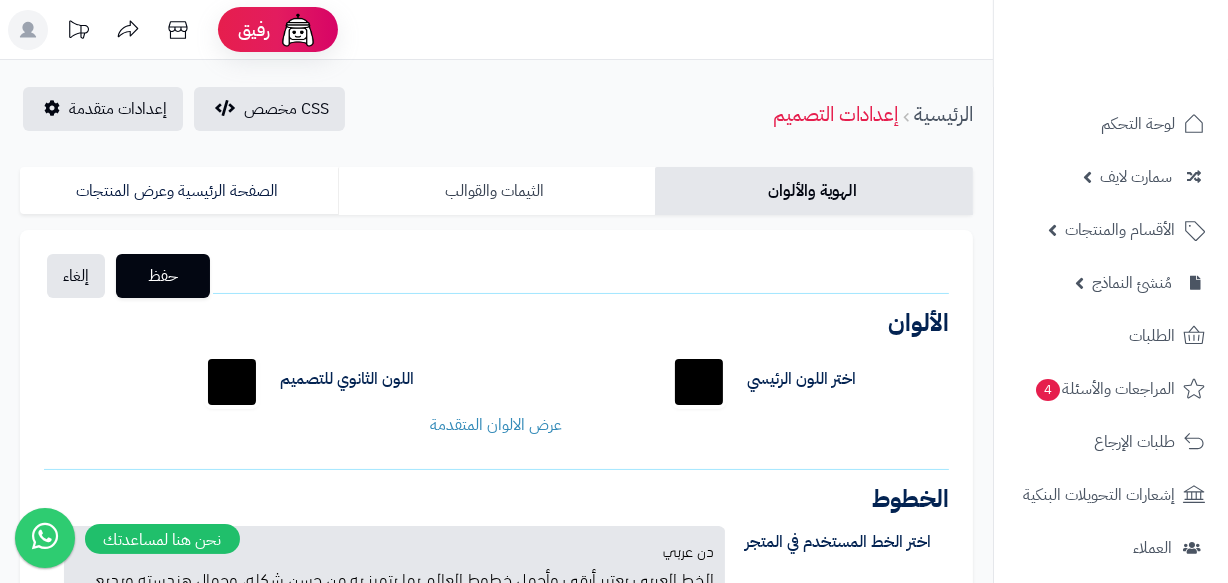 click on "الثيمات والقوالب" at bounding box center (497, 191) 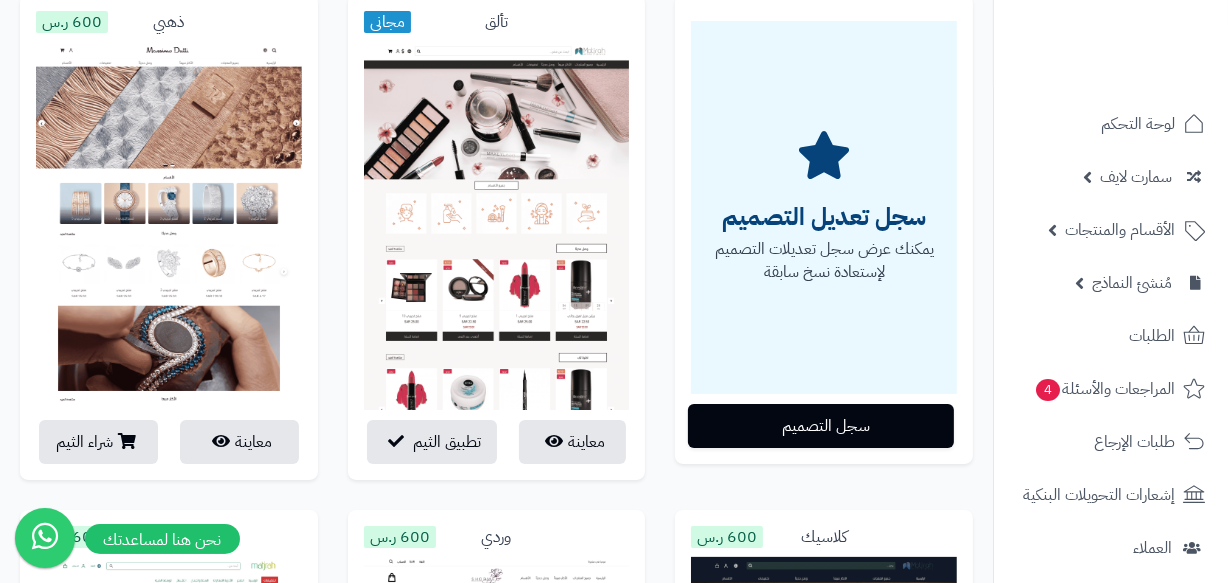 scroll, scrollTop: 90, scrollLeft: 0, axis: vertical 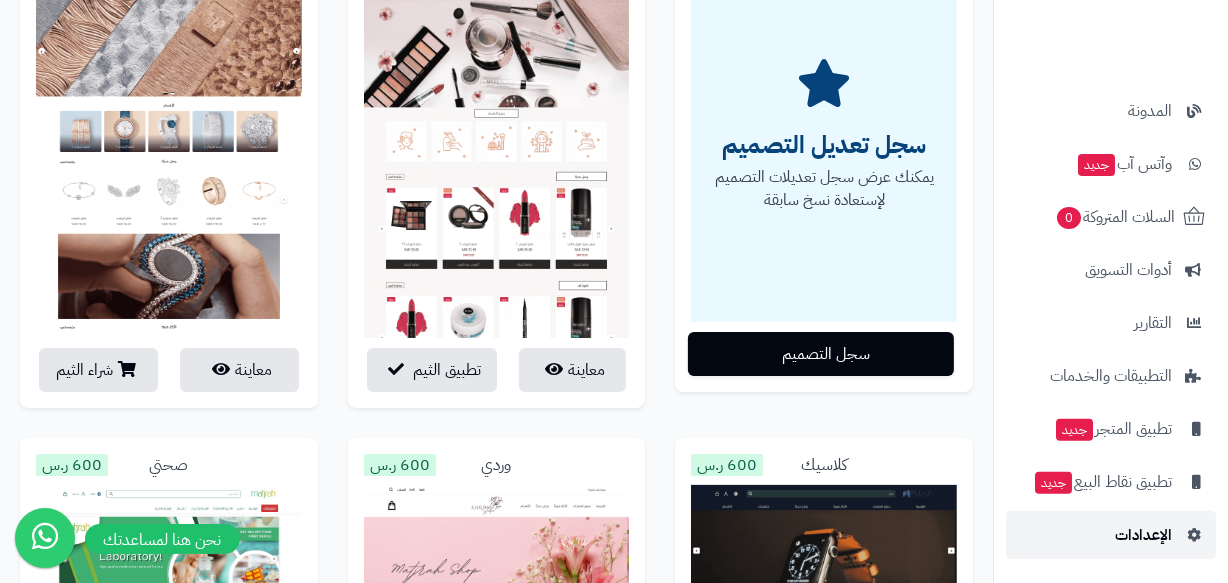 click on "الإعدادات" at bounding box center (1143, 535) 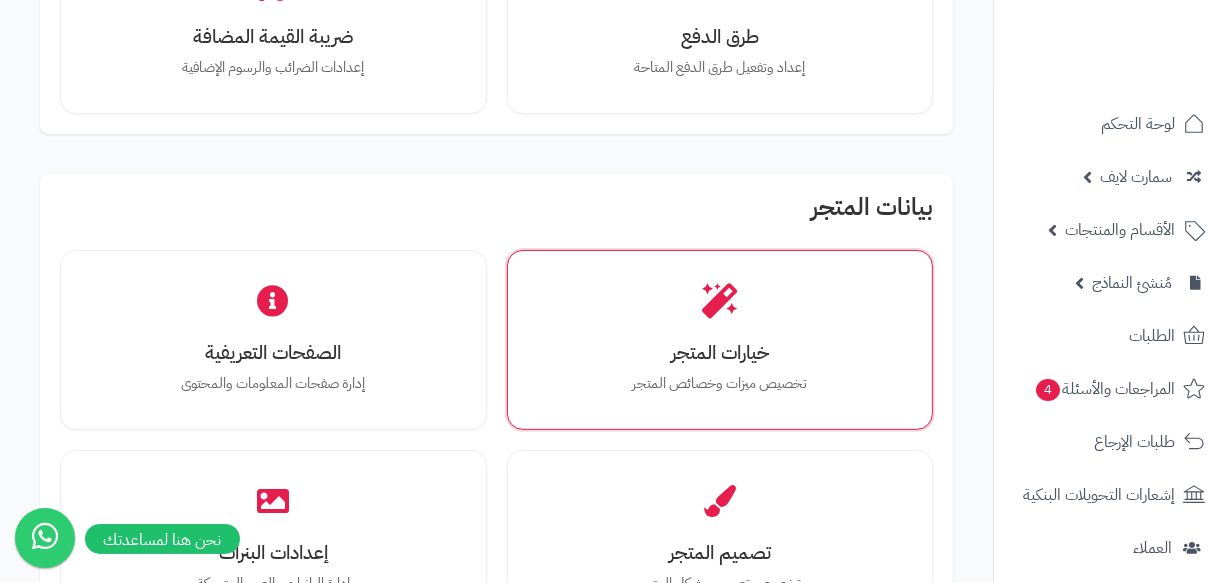 scroll, scrollTop: 545, scrollLeft: 0, axis: vertical 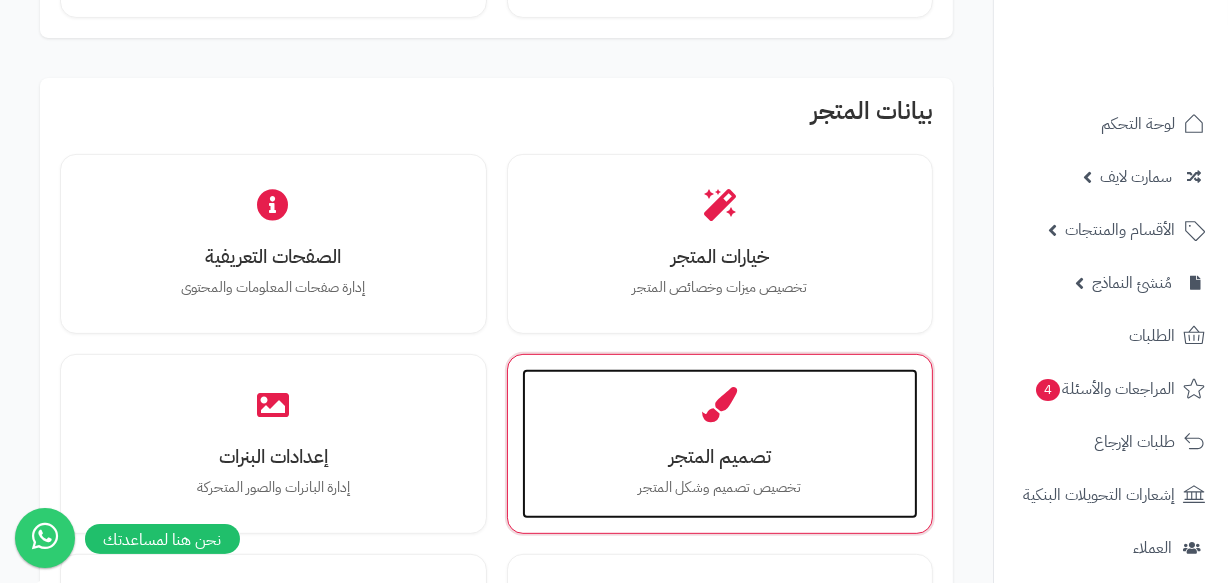 click on "تصميم المتجر" at bounding box center (720, 456) 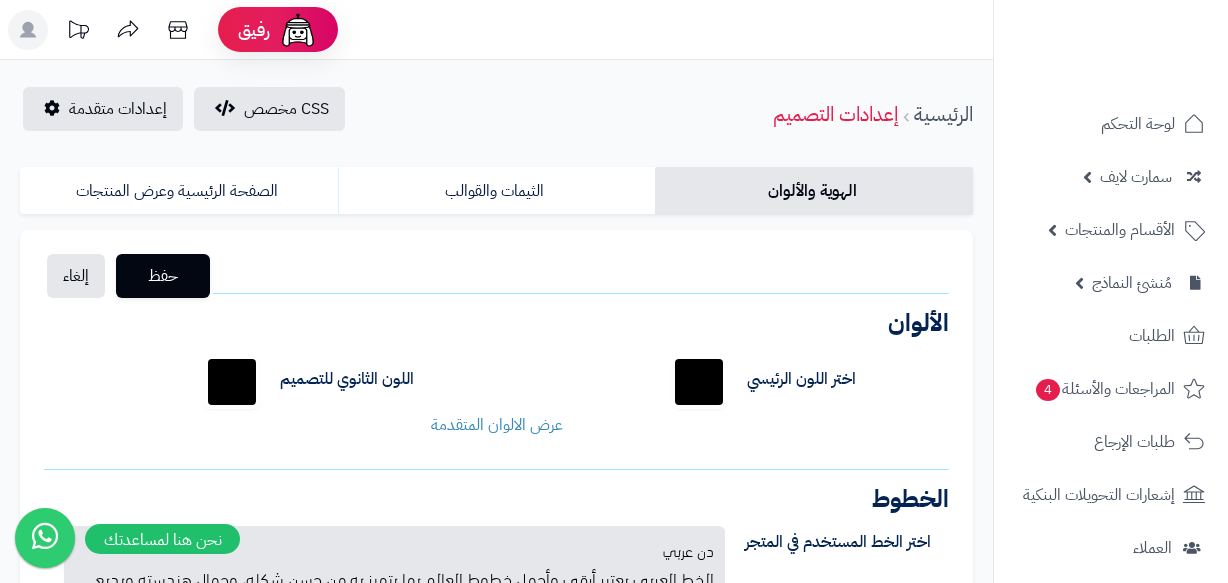 scroll, scrollTop: 0, scrollLeft: 0, axis: both 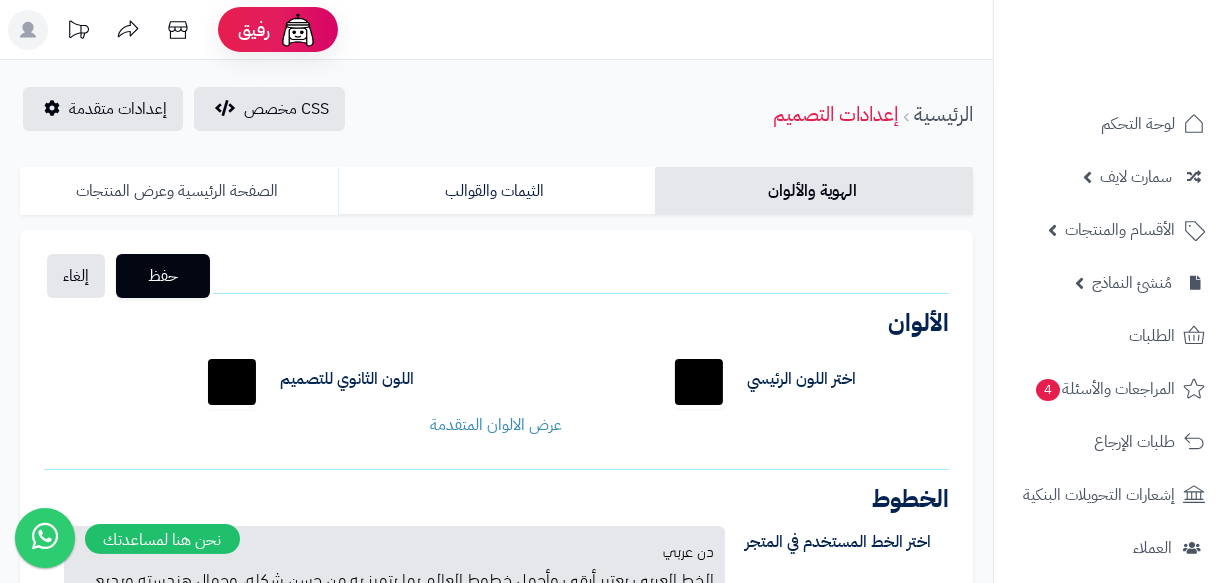 click on "الصفحة الرئيسية وعرض المنتجات" at bounding box center [179, 191] 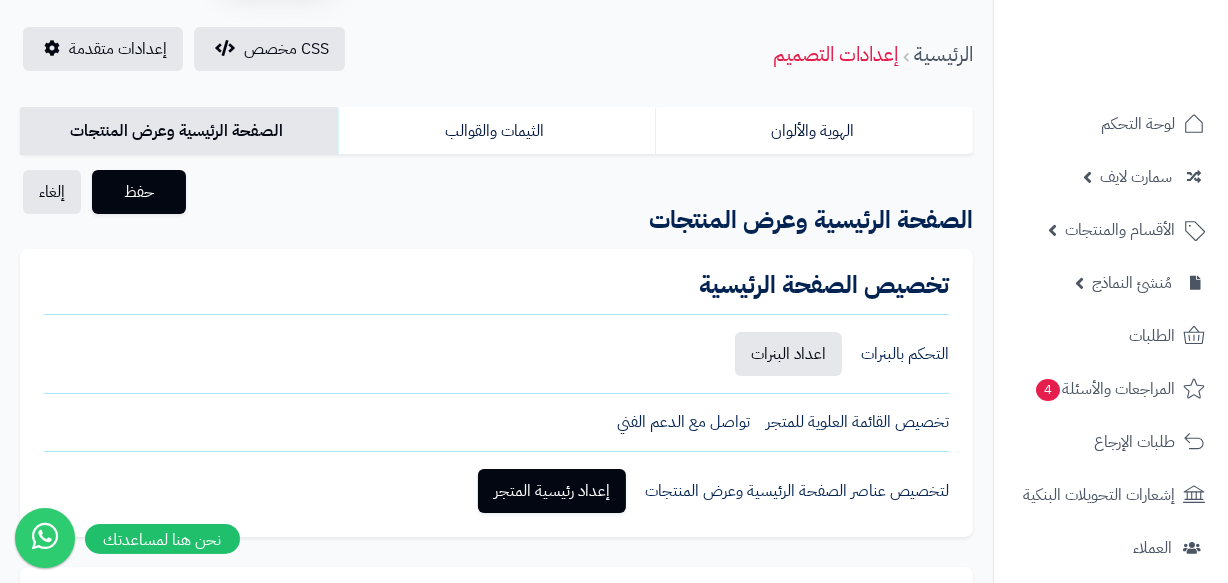 scroll, scrollTop: 90, scrollLeft: 0, axis: vertical 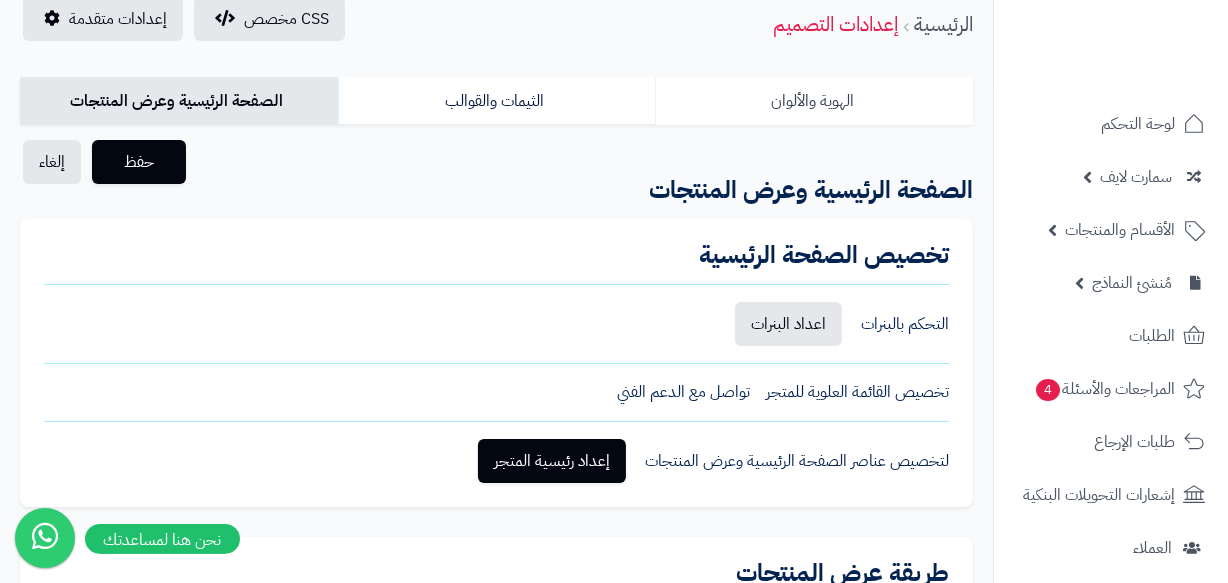click on "الهوية والألوان" at bounding box center [814, 101] 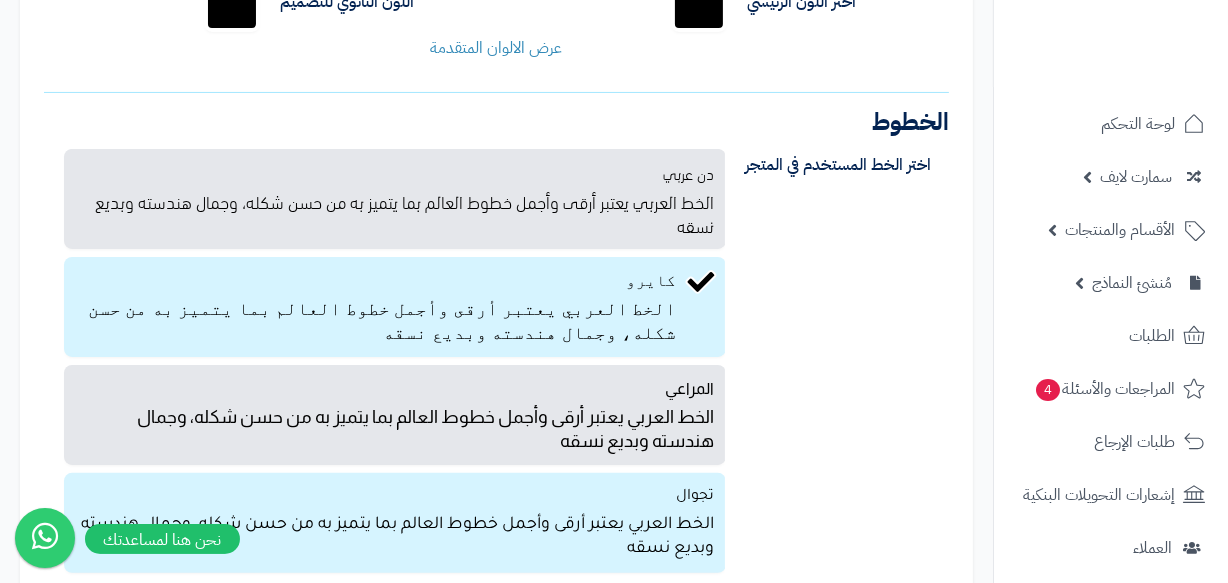 scroll, scrollTop: 0, scrollLeft: 0, axis: both 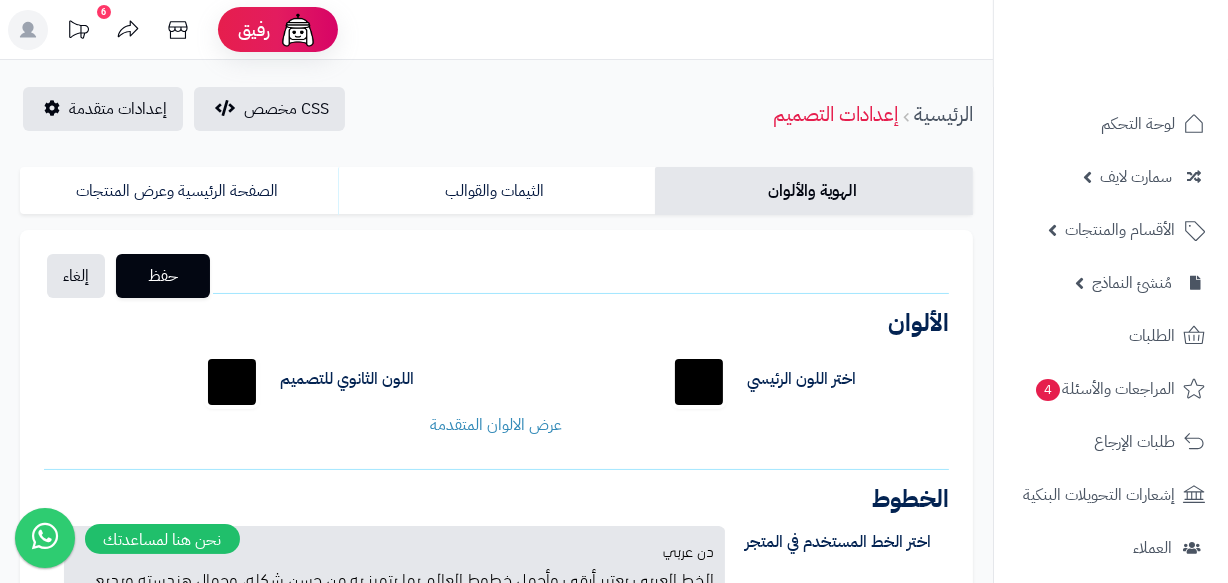 click on "اختر اللون الرئيسي
*******
اللون الثانوي للتصميم
*******
لون خلفية الجزء العلوي
*******
لون الخطوط والأيقونات الجزء العلوي
*******
لون خلفية القائمة
*******
لون الأيقونات والخطوط في القائمة
*******
لون خلفية الجزء السفلي
*******
لون الايقونات والخطوط في الجزء السفلي
*******
خلفية ملصق التخفيضات
*******
خلفية باقي الملصقات
*******
عرض الالوان المتقدمة" at bounding box center (496, 393) 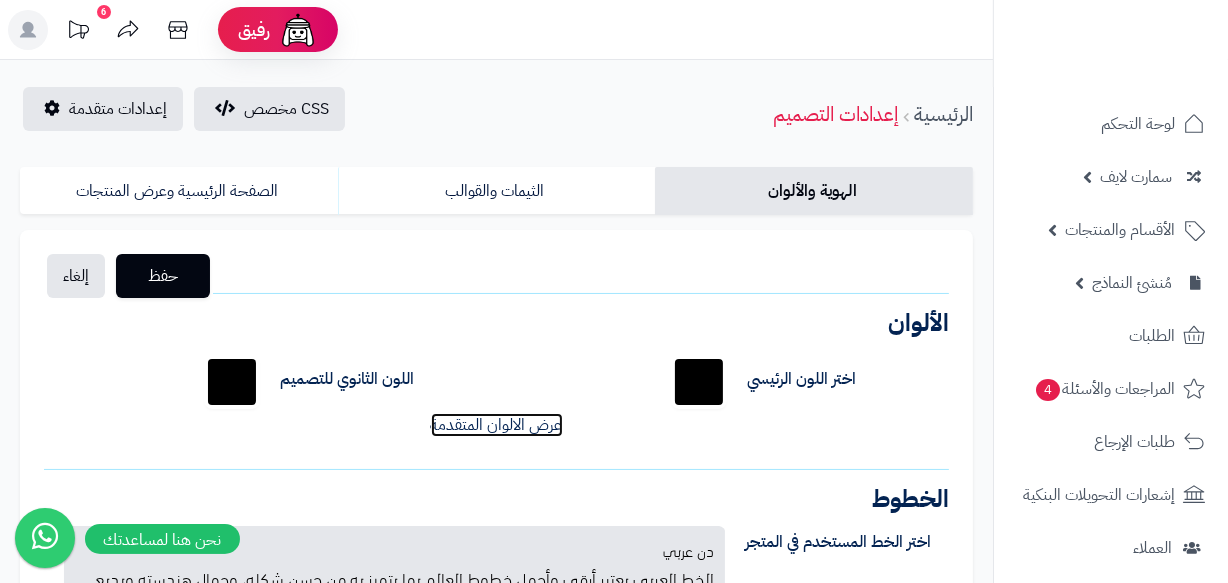 click on "عرض الالوان المتقدمة" at bounding box center [497, 425] 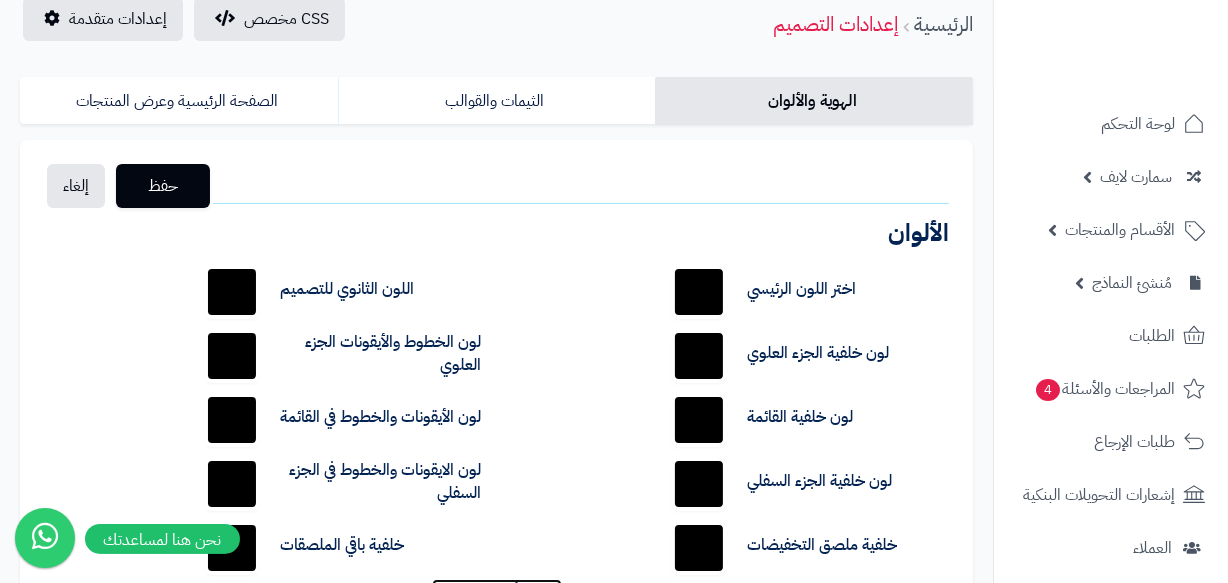 scroll, scrollTop: 0, scrollLeft: 0, axis: both 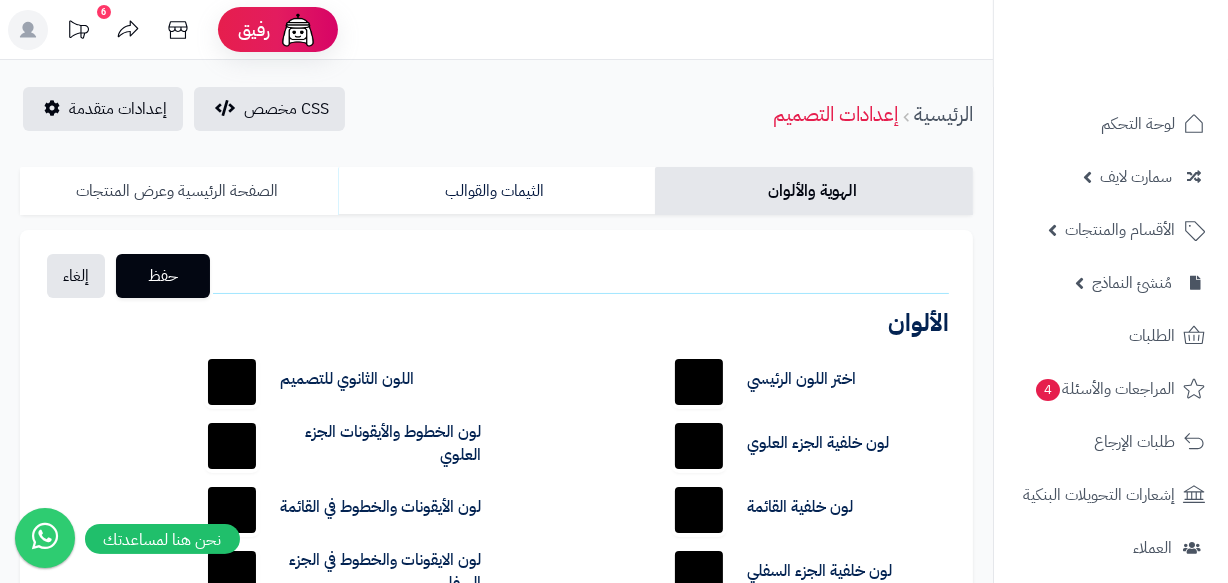 click on "الصفحة الرئيسية وعرض المنتجات" at bounding box center (179, 191) 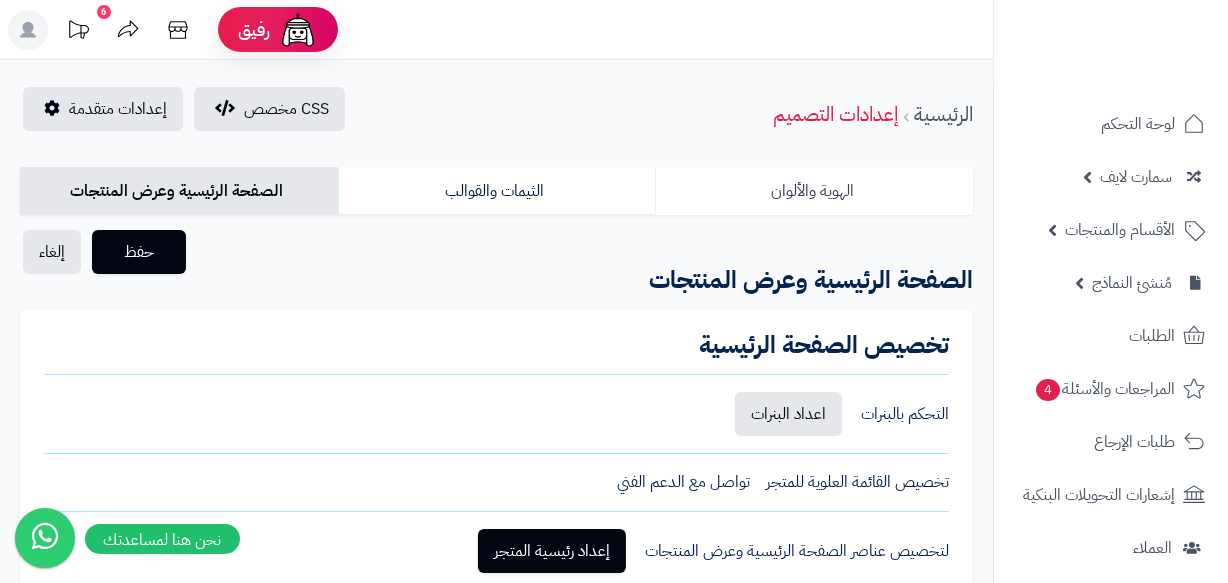 click on "الهوية والألوان" at bounding box center [814, 191] 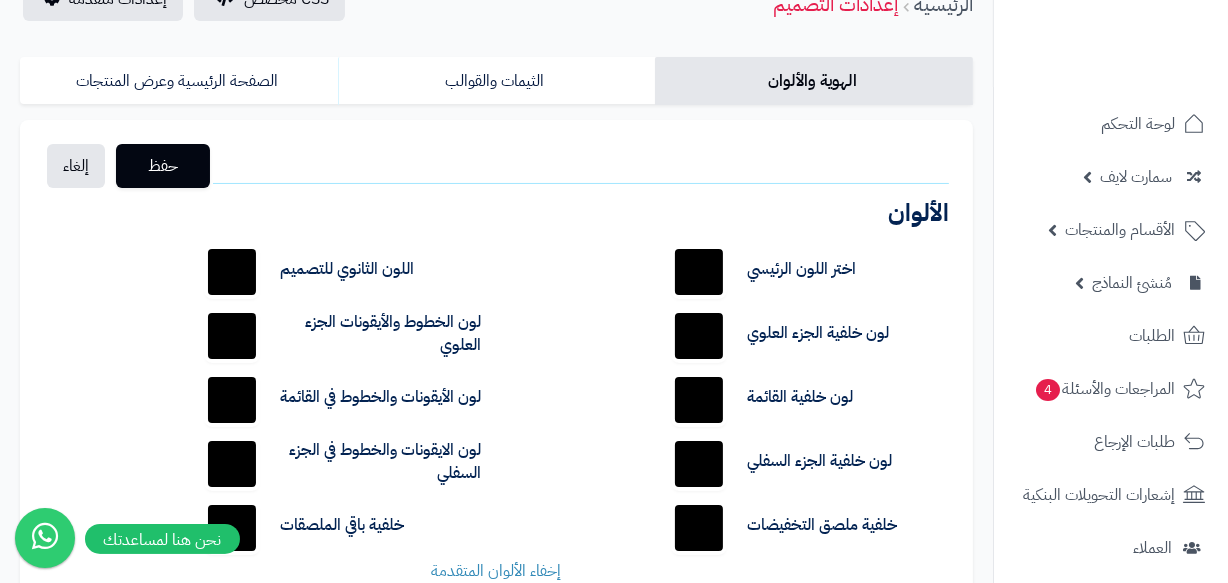 scroll, scrollTop: 363, scrollLeft: 0, axis: vertical 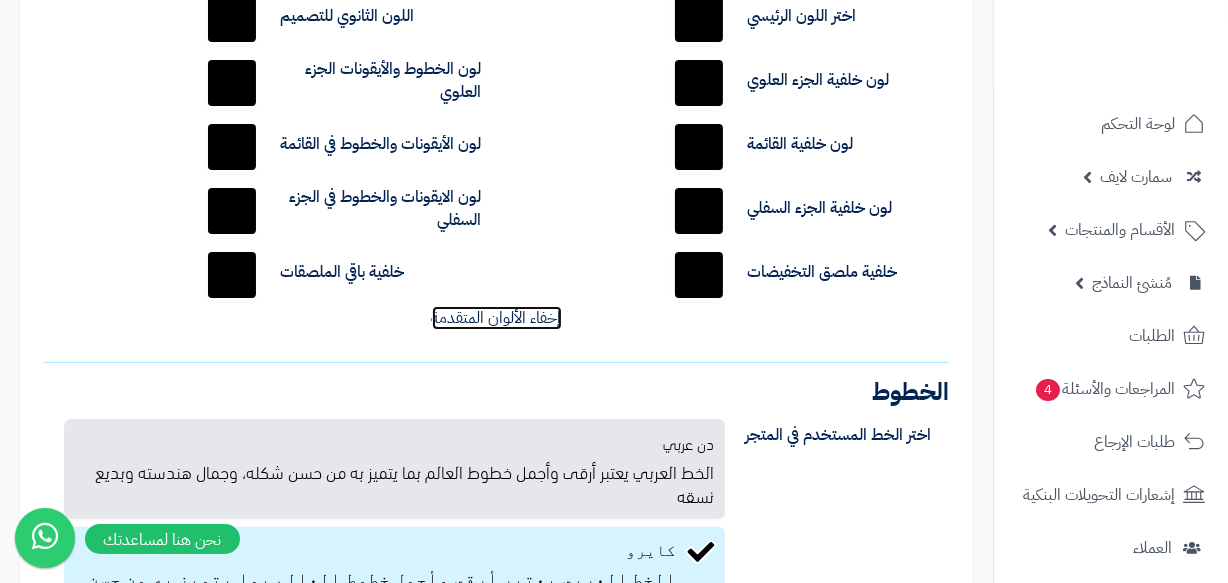 click on "إخفاء الألوان المتقدمة" at bounding box center [497, 318] 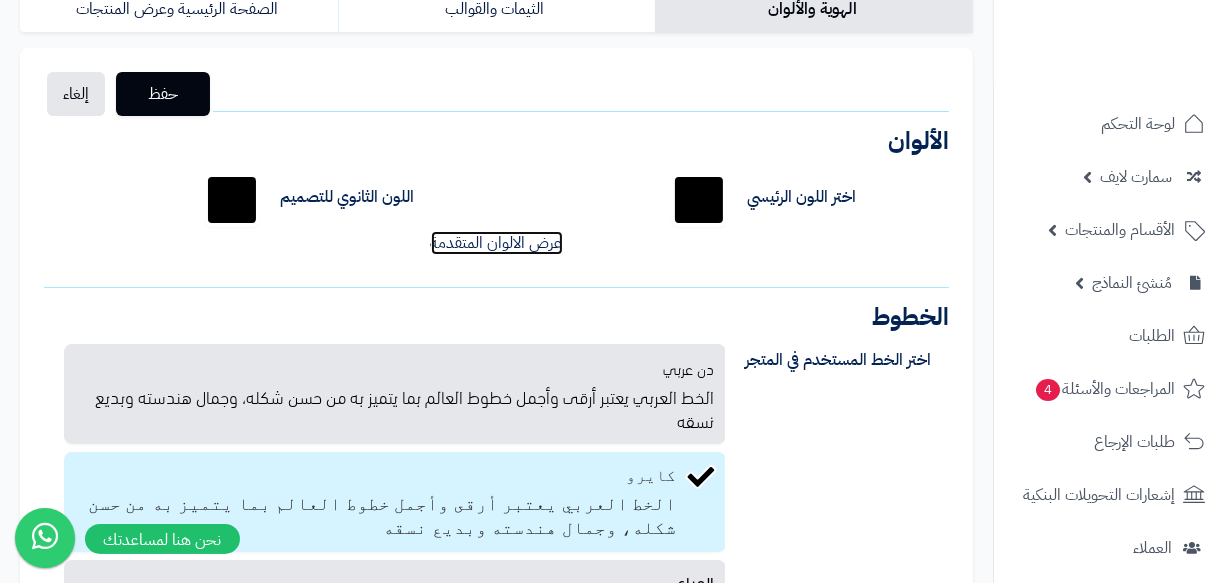 scroll, scrollTop: 181, scrollLeft: 0, axis: vertical 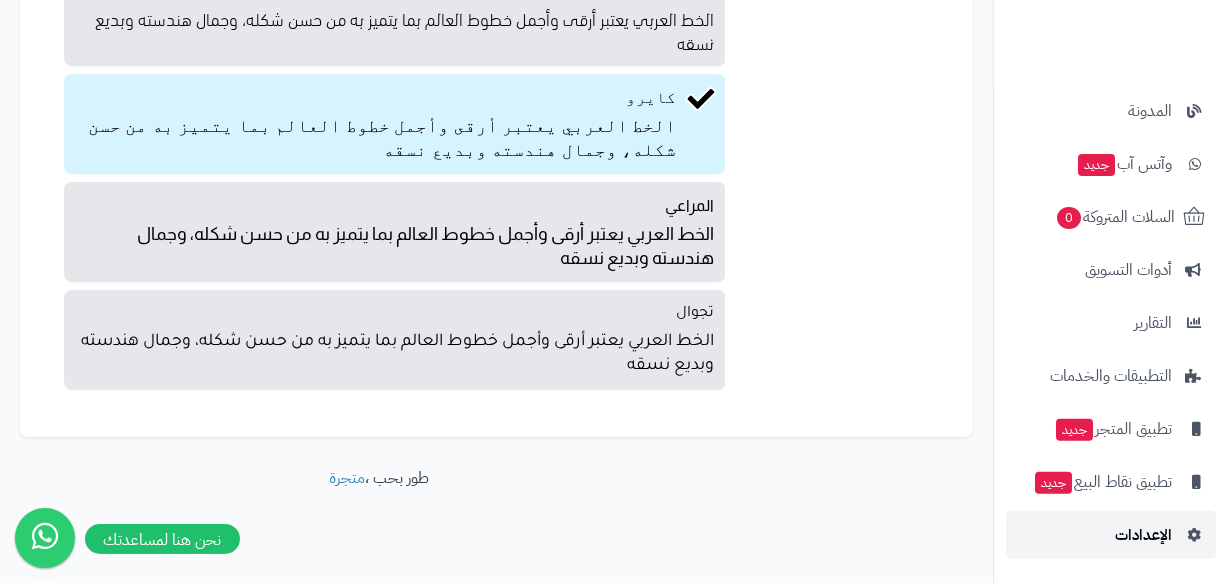 click on "الإعدادات" at bounding box center (1143, 535) 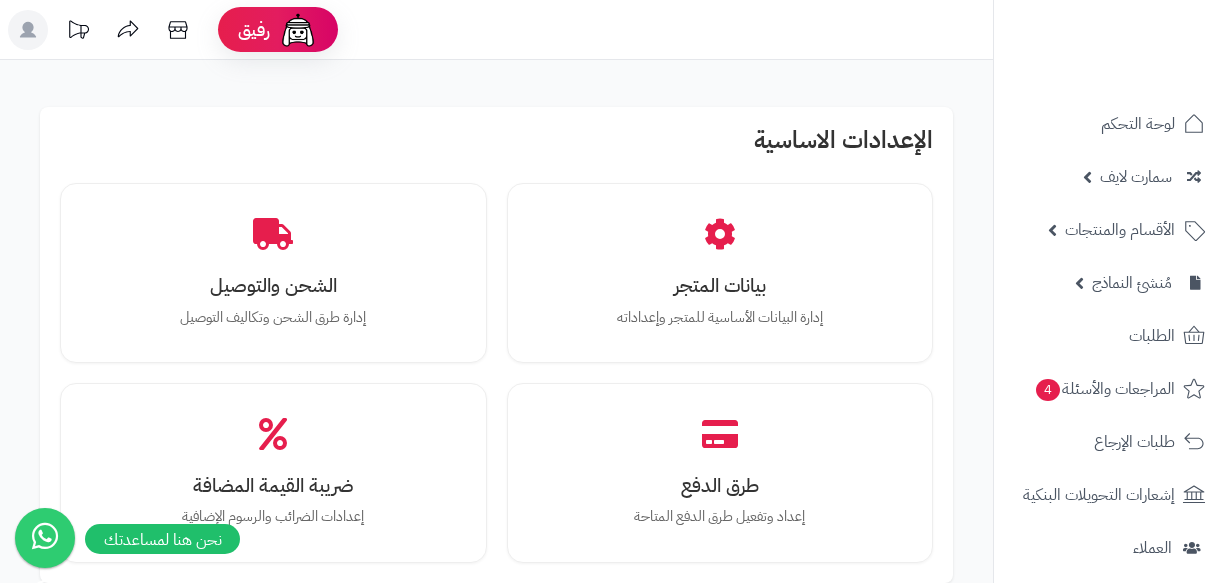 scroll, scrollTop: 0, scrollLeft: 0, axis: both 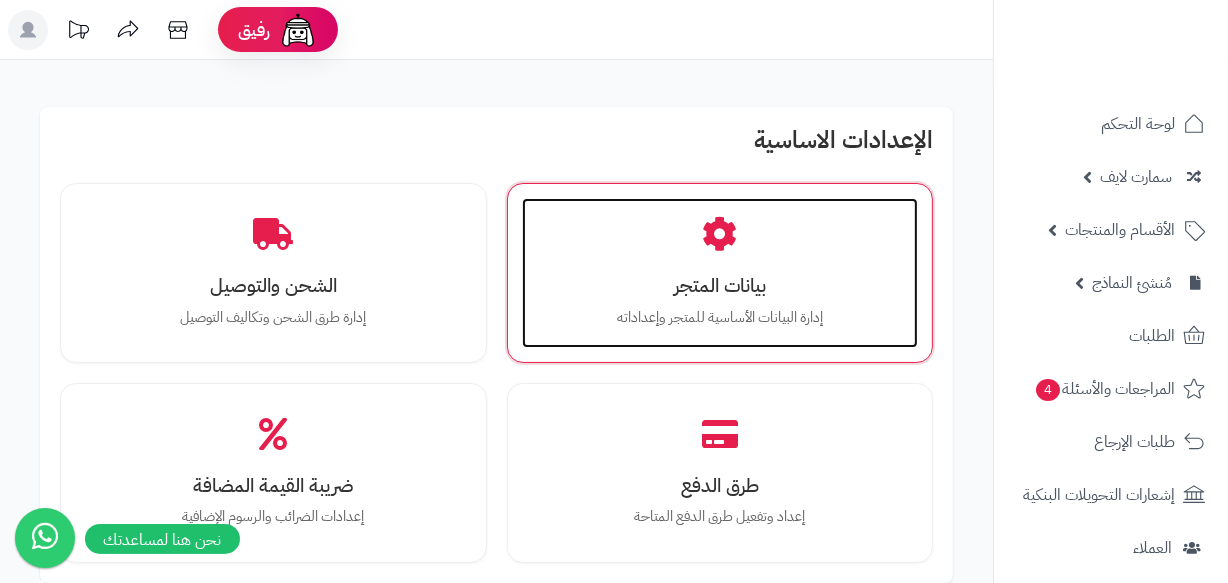 click on "بيانات المتجر" at bounding box center (720, 285) 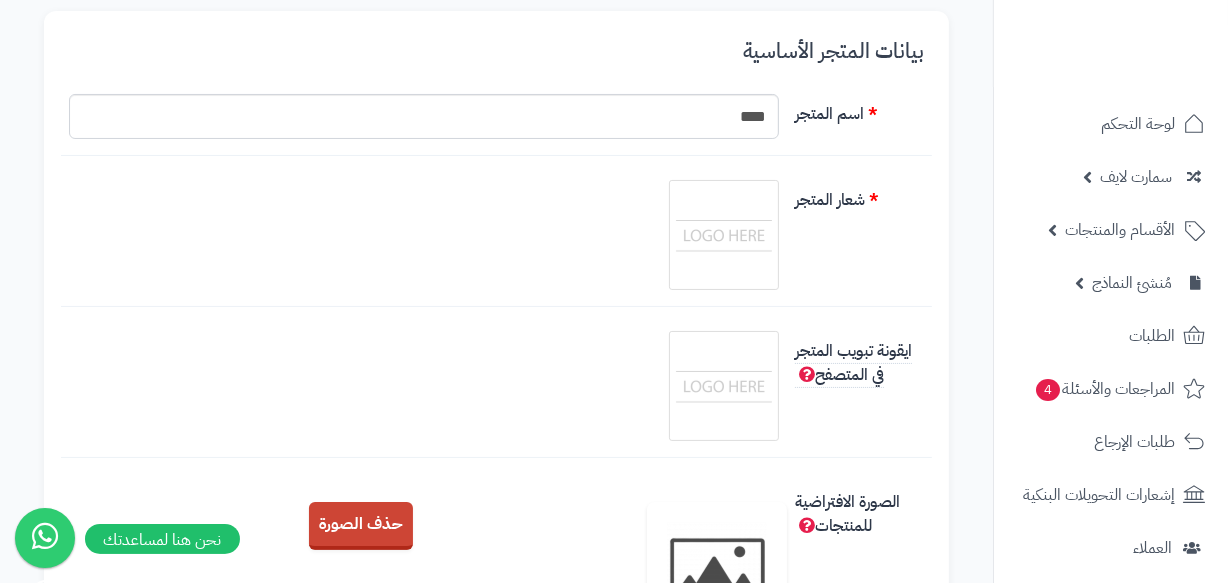 scroll, scrollTop: 272, scrollLeft: 0, axis: vertical 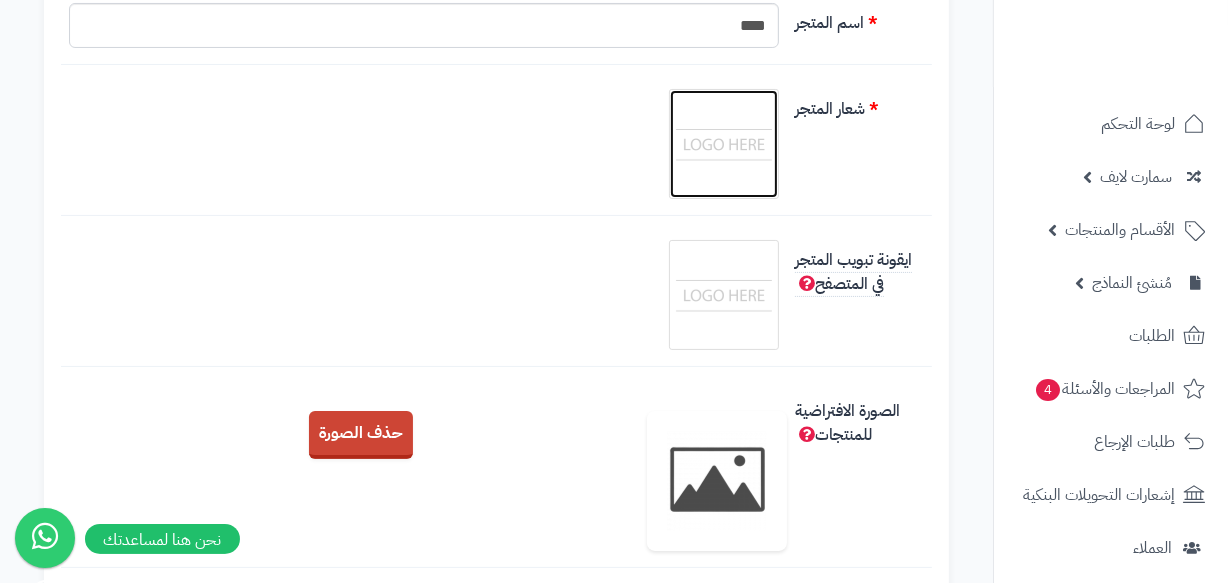 click at bounding box center (724, 144) 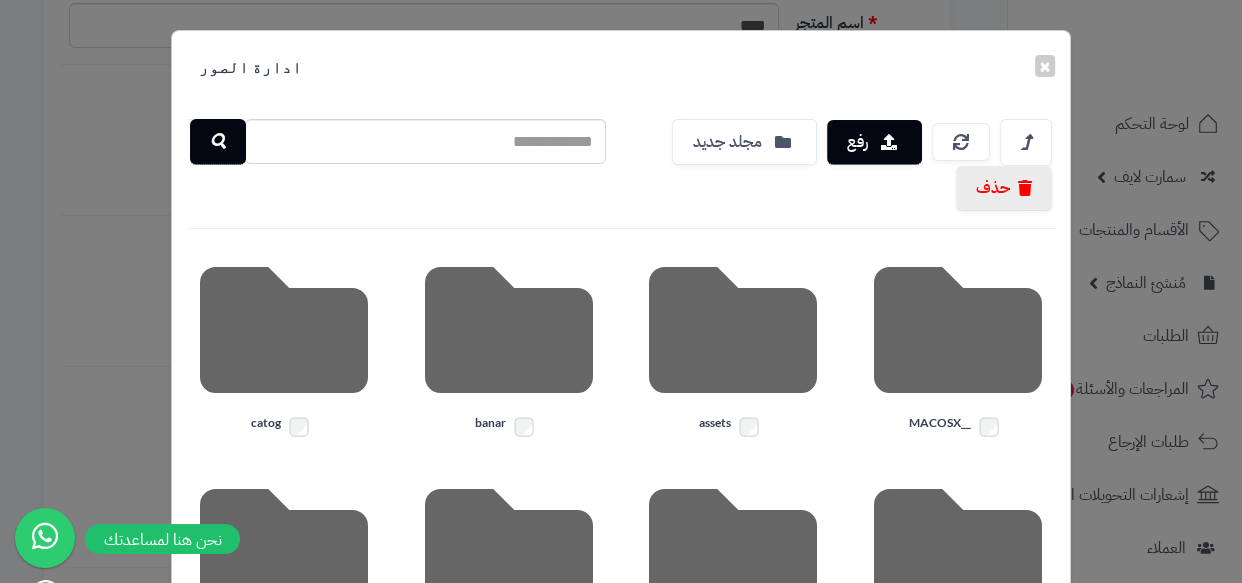 click on "× ادارة الصور" at bounding box center (621, 67) 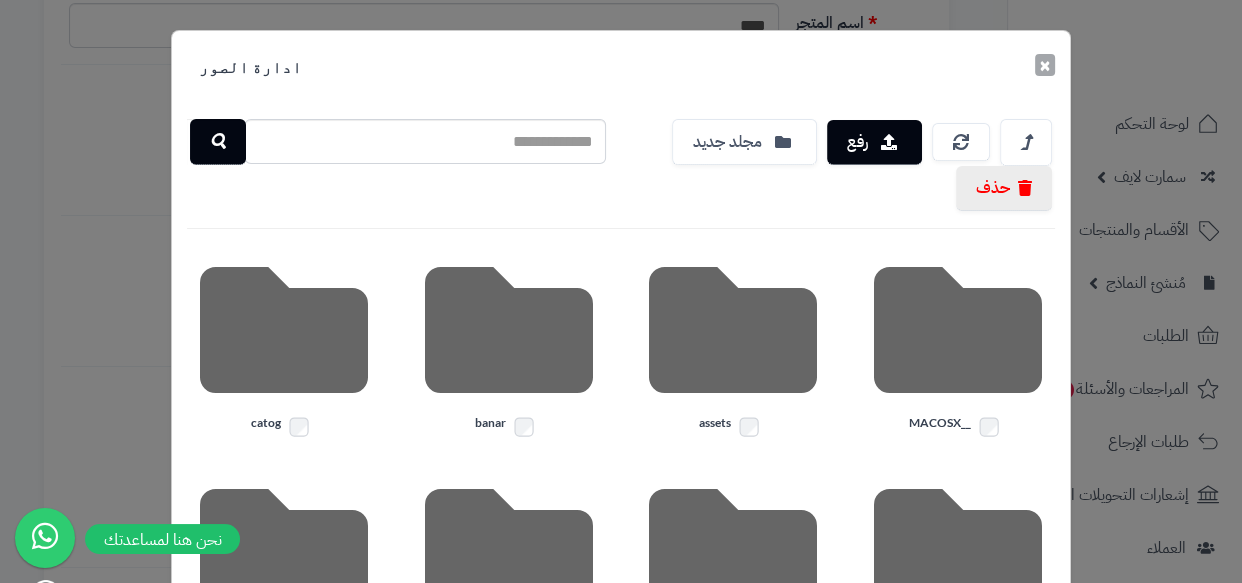 click on "×" at bounding box center [1045, 65] 